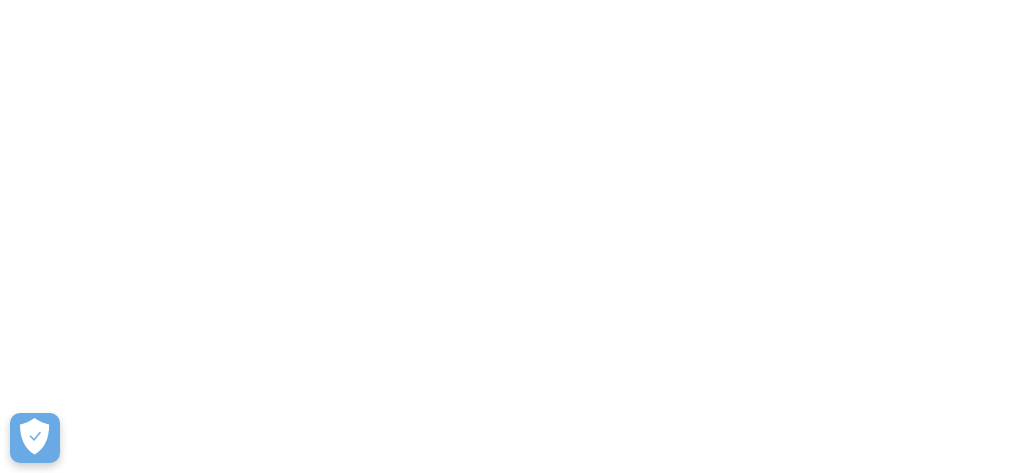 scroll, scrollTop: 0, scrollLeft: 0, axis: both 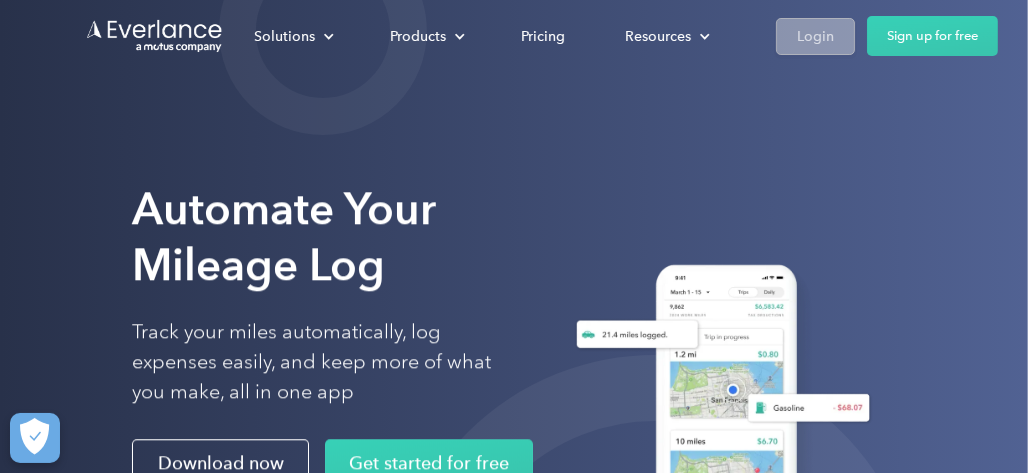 click on "Login" at bounding box center [815, 36] 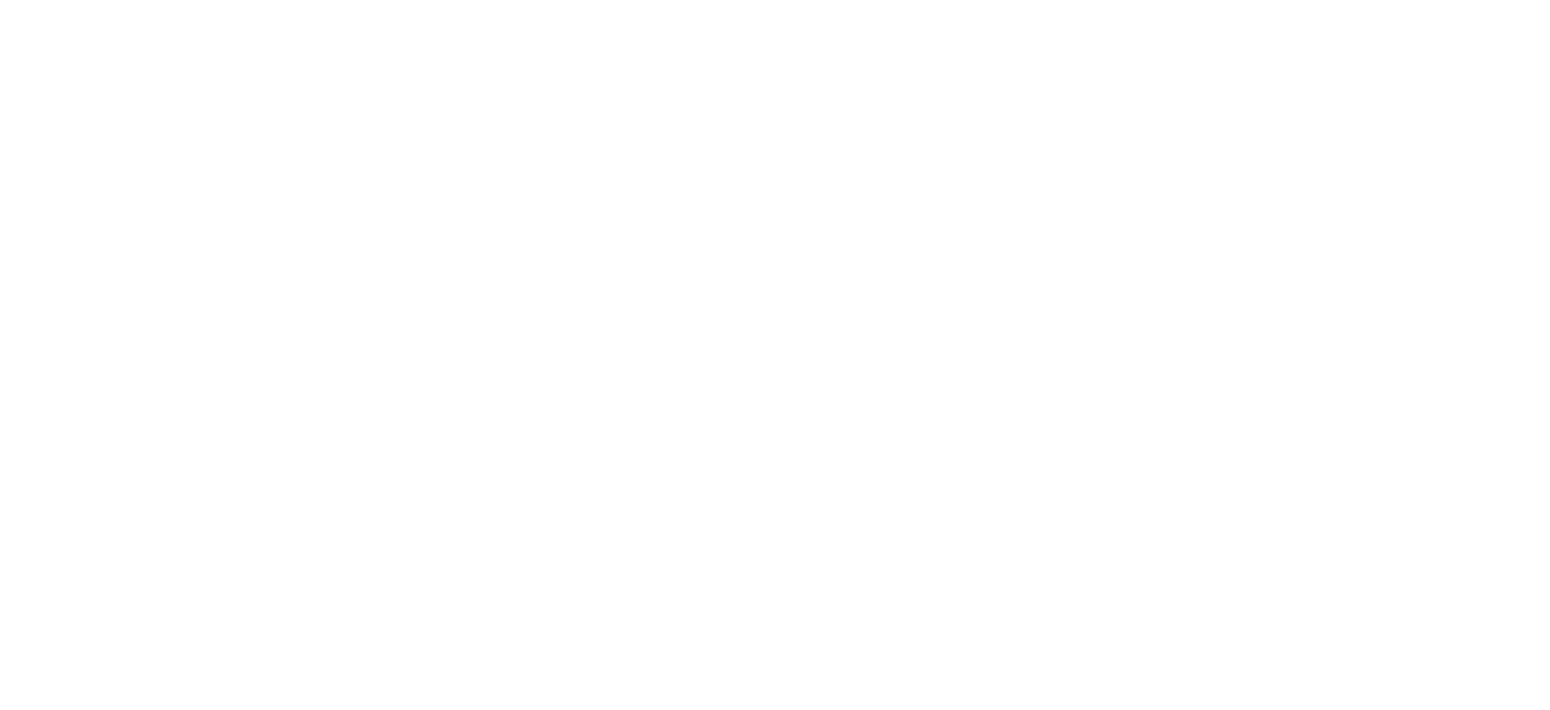scroll, scrollTop: 0, scrollLeft: 0, axis: both 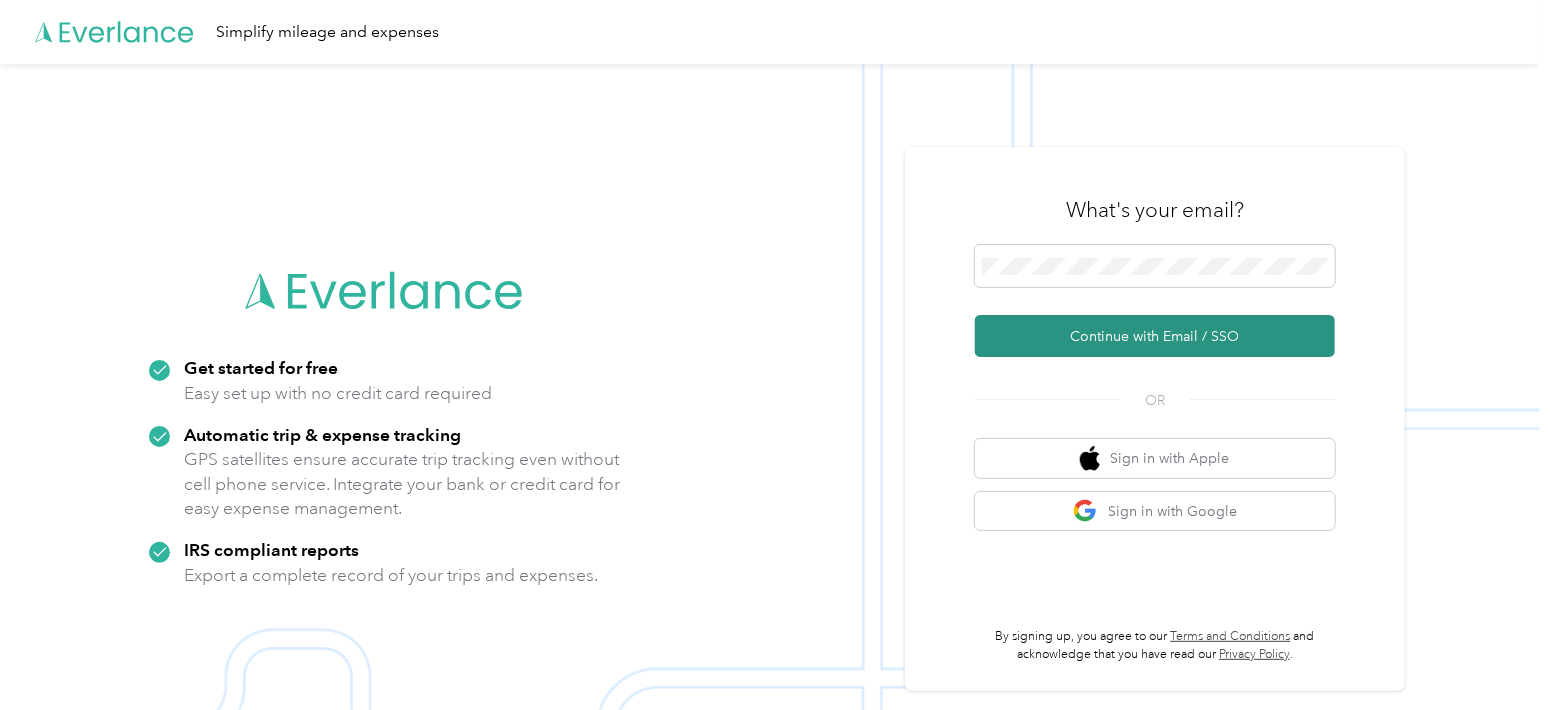 click on "Continue with Email / SSO" at bounding box center [1155, 336] 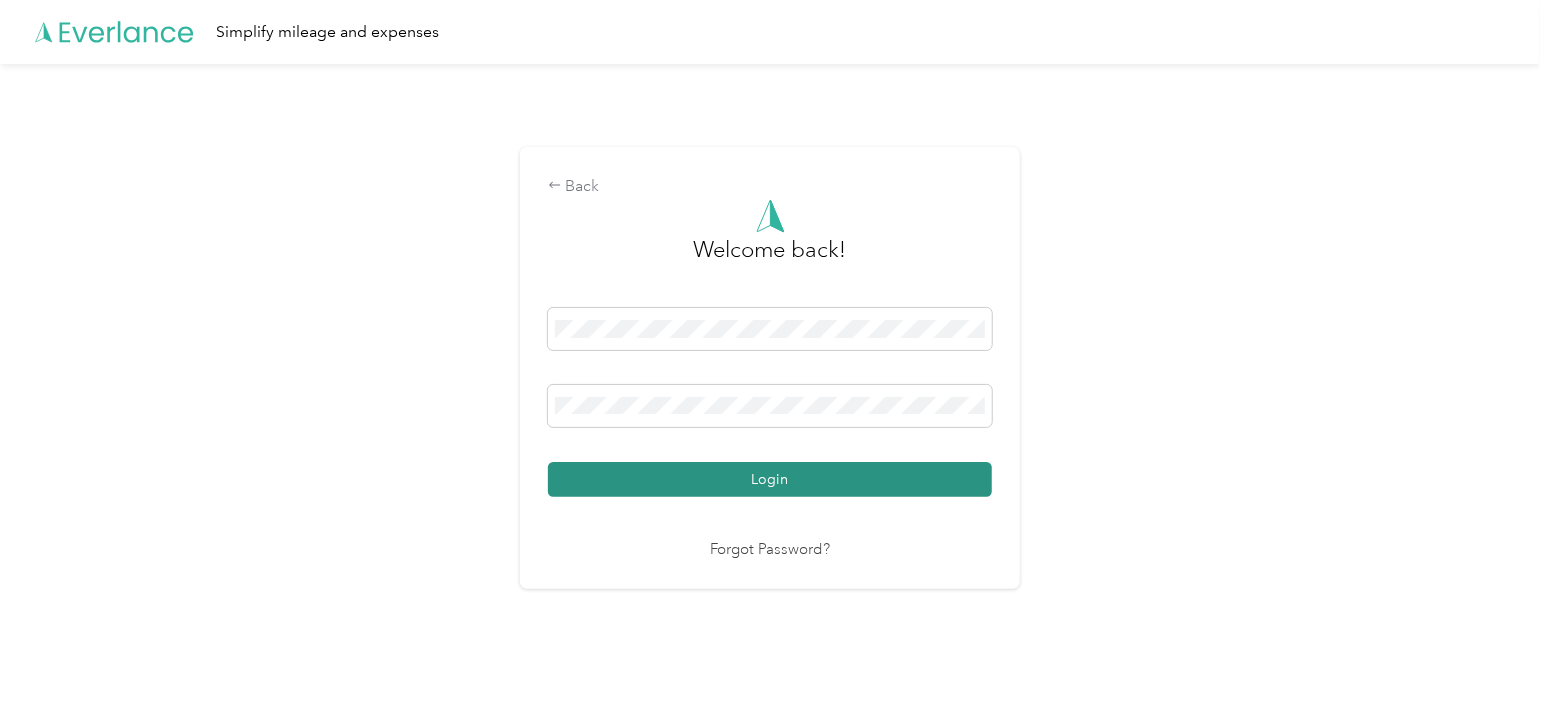 click on "Login" at bounding box center [770, 479] 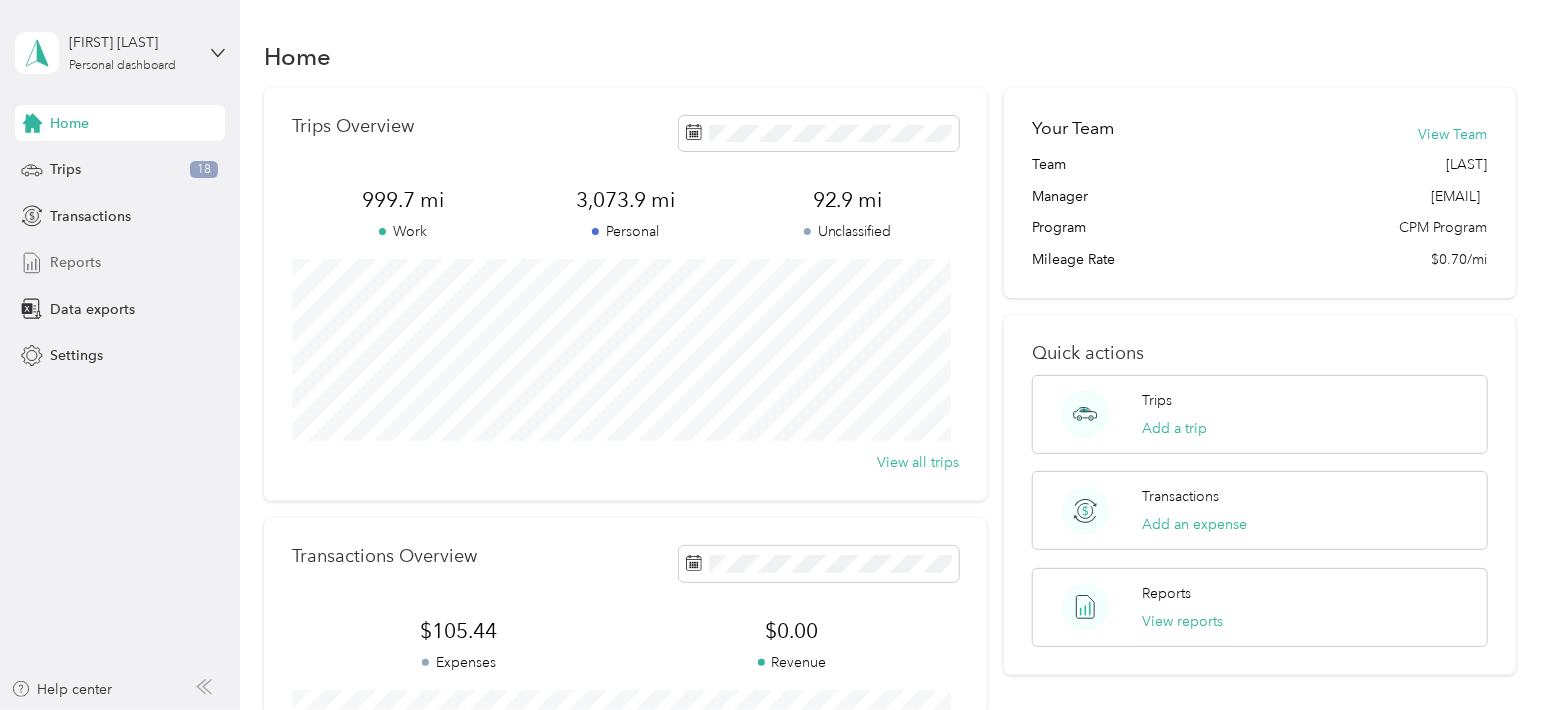 click on "Reports" at bounding box center (75, 262) 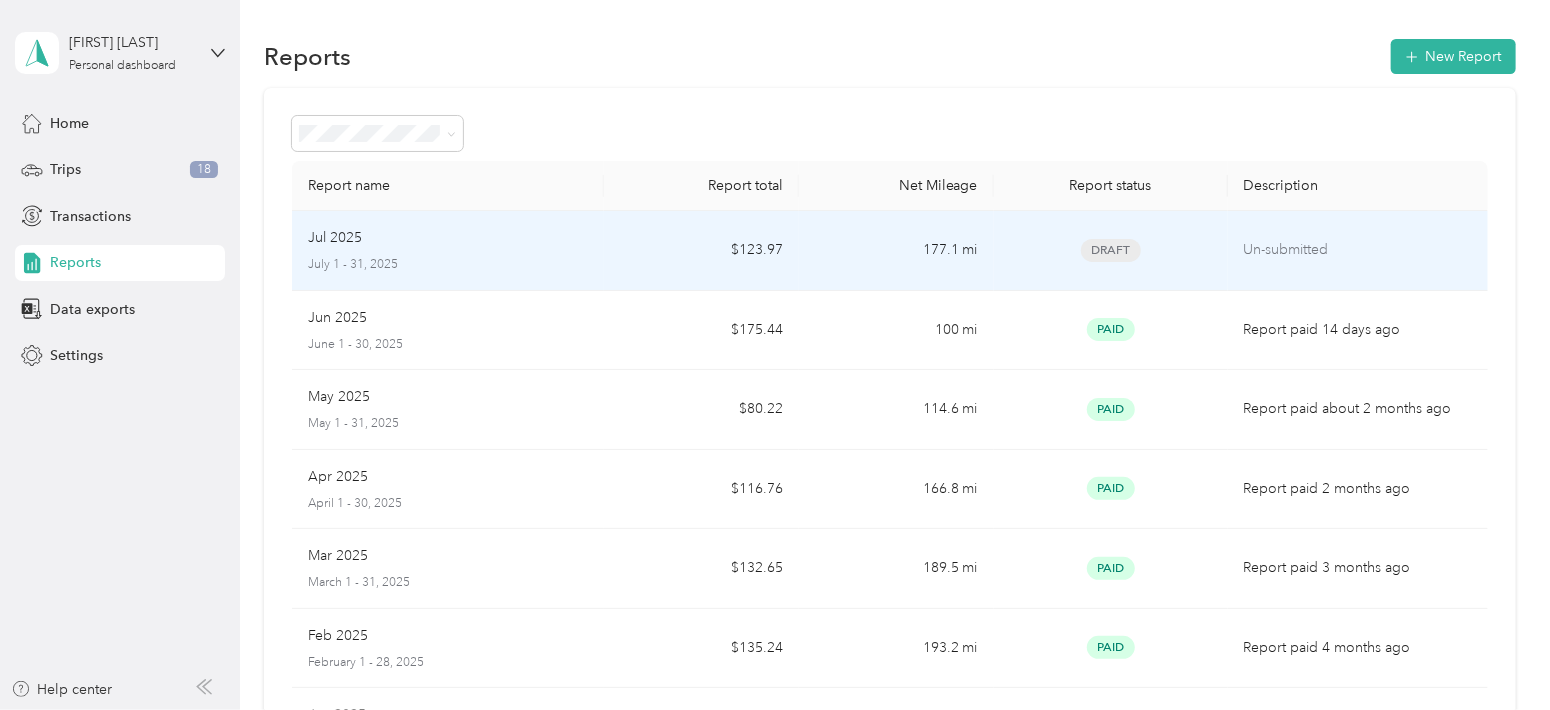 click on "Jul 2025" at bounding box center [335, 238] 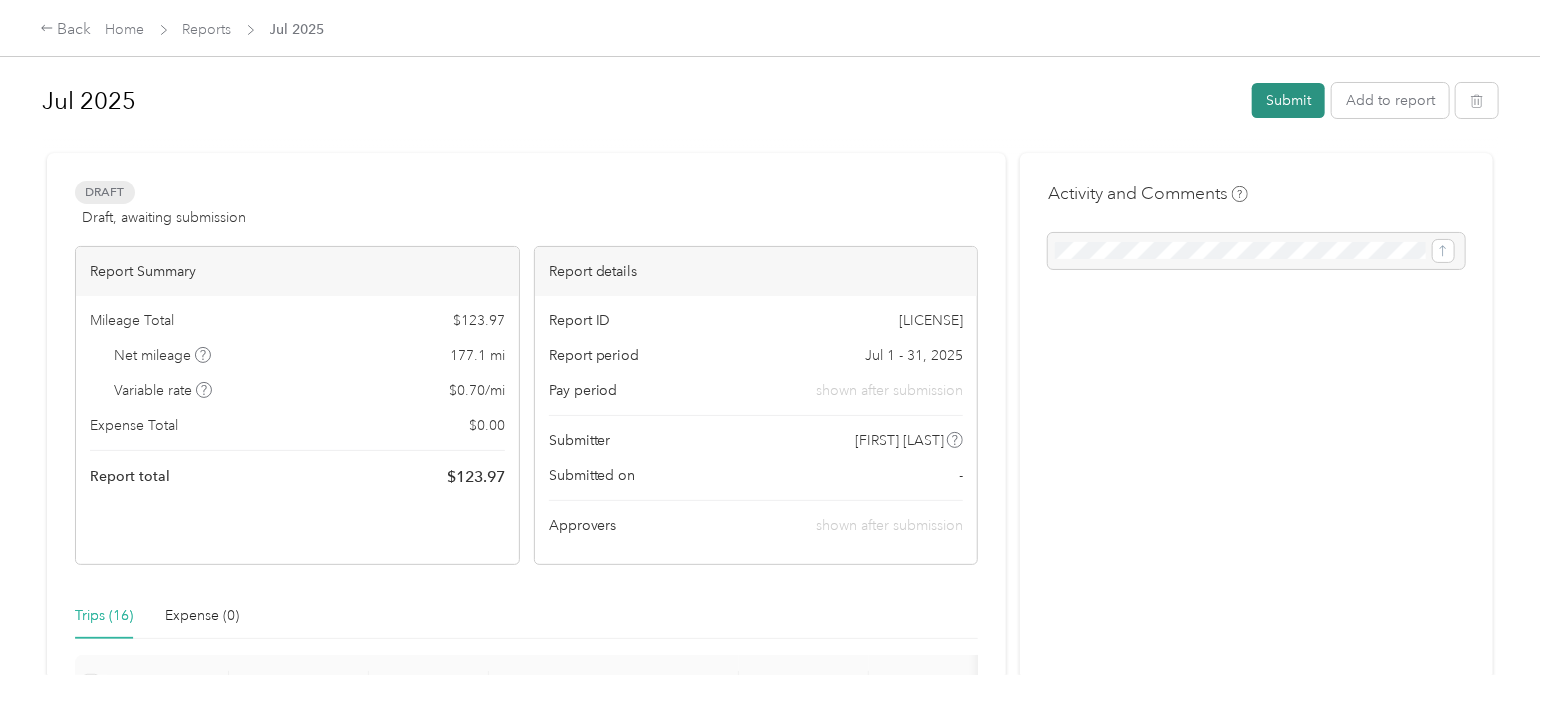 click on "Submit" at bounding box center [1288, 100] 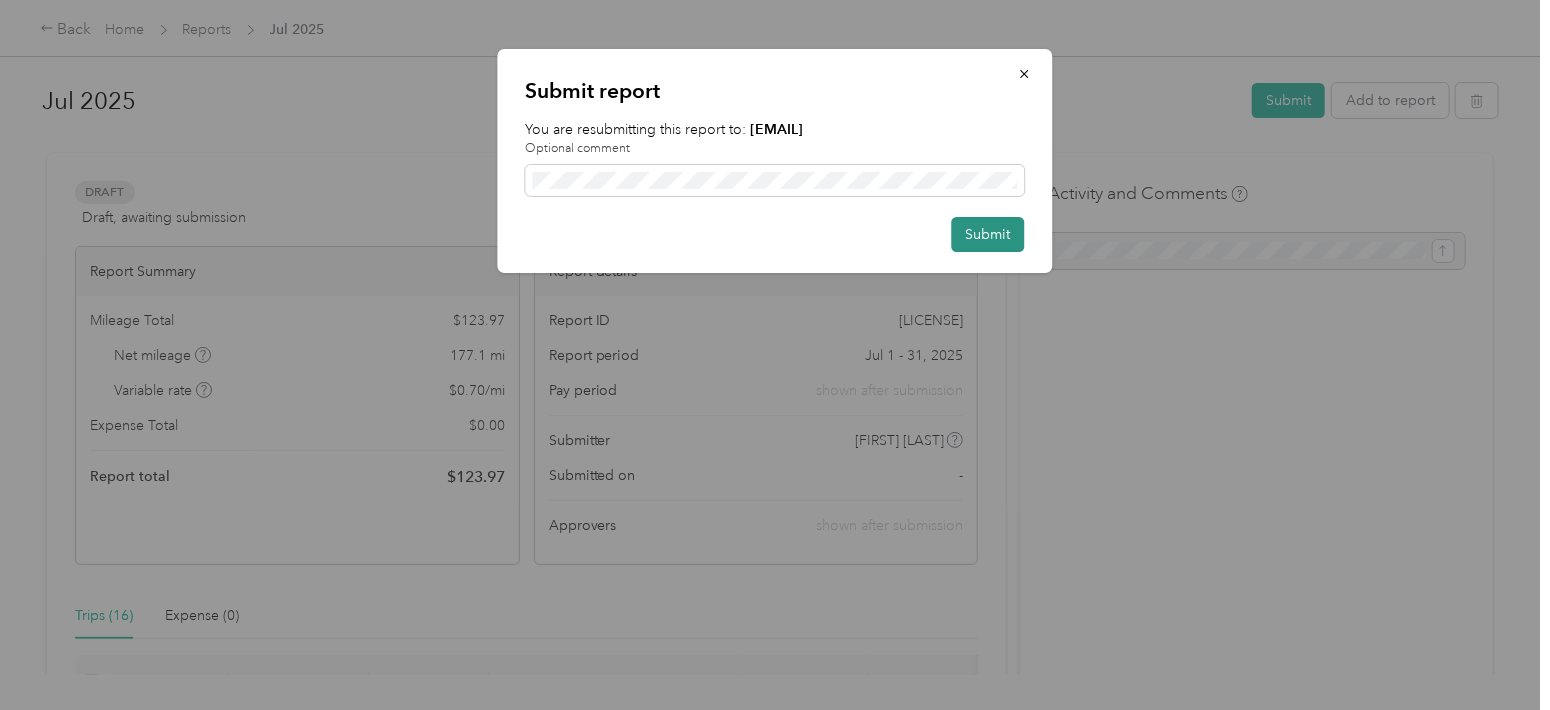 click on "Submit" at bounding box center [988, 234] 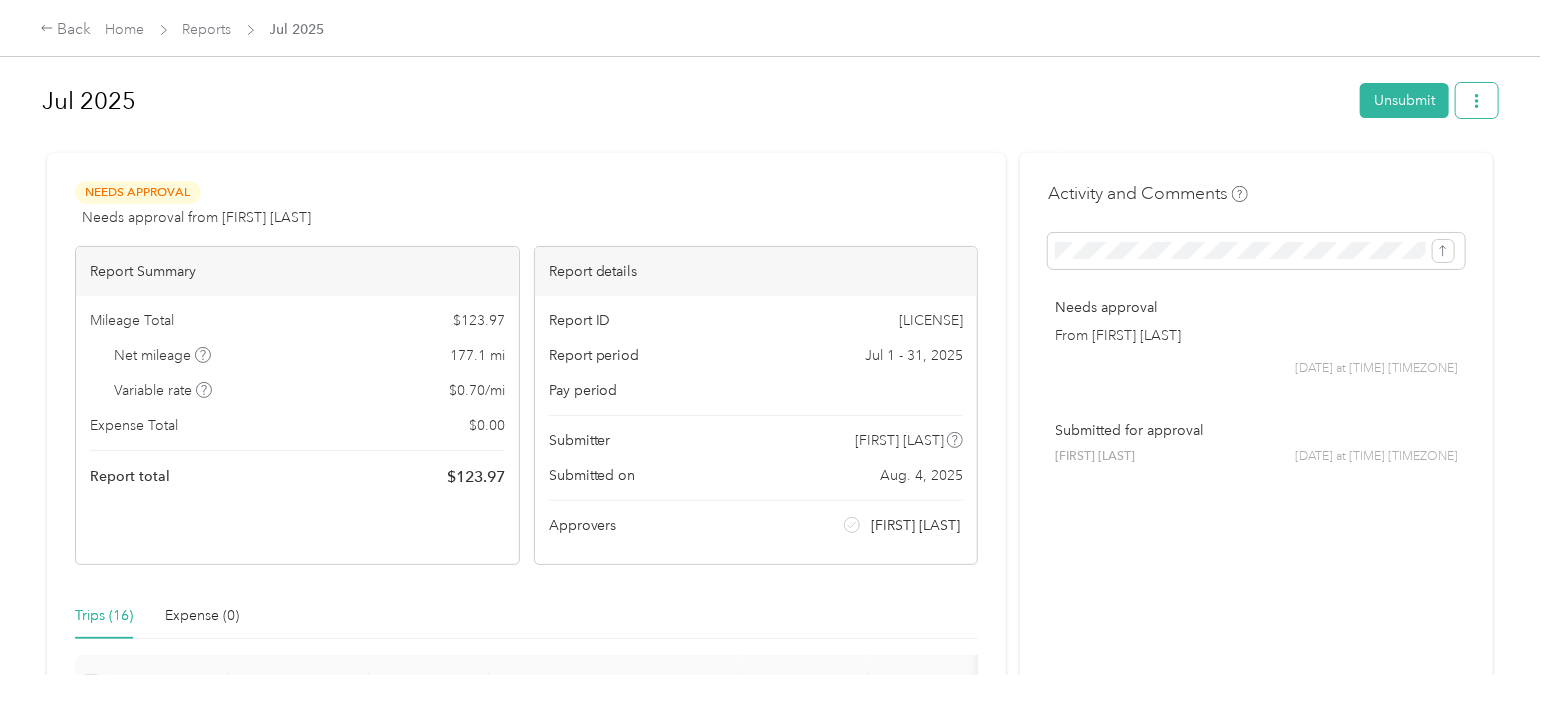 click at bounding box center [1477, 100] 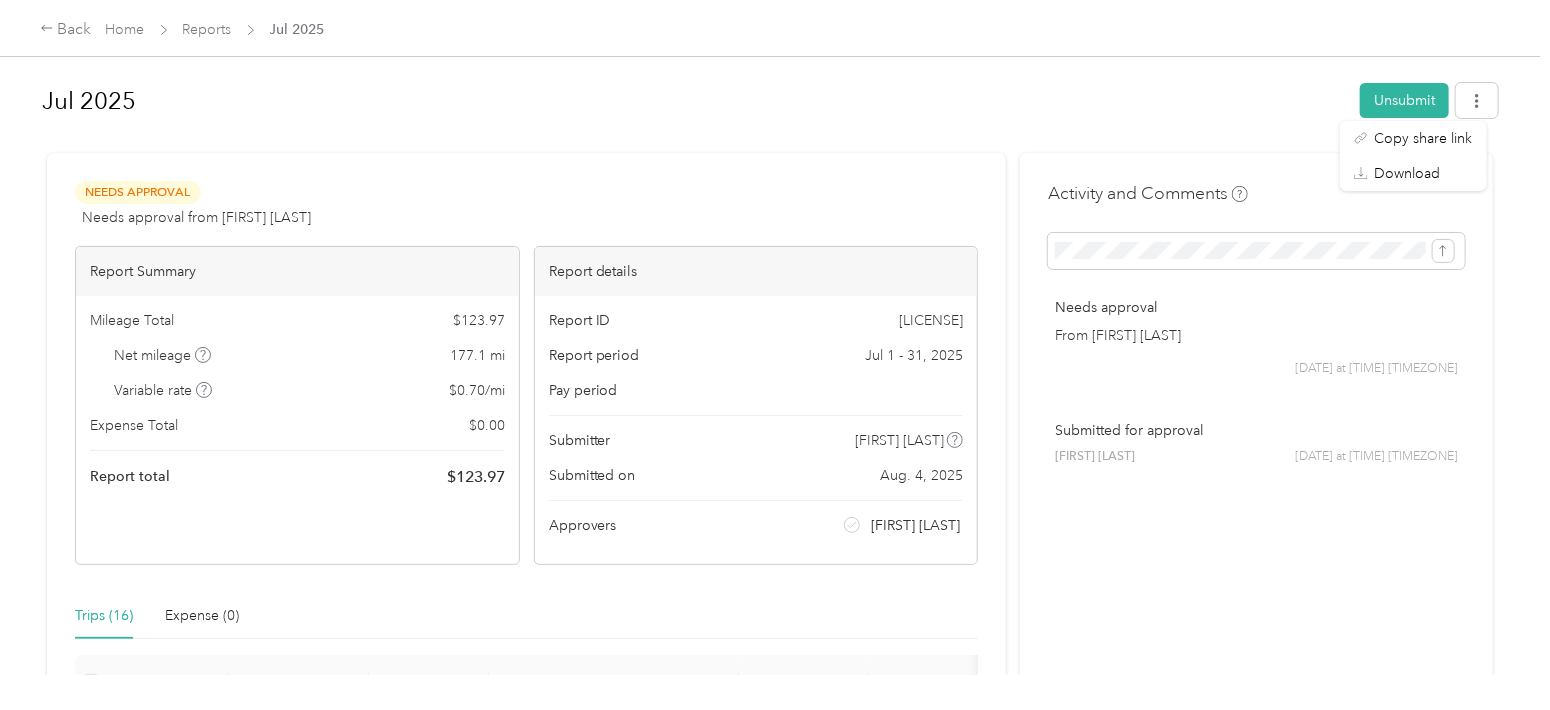 click at bounding box center (770, 144) 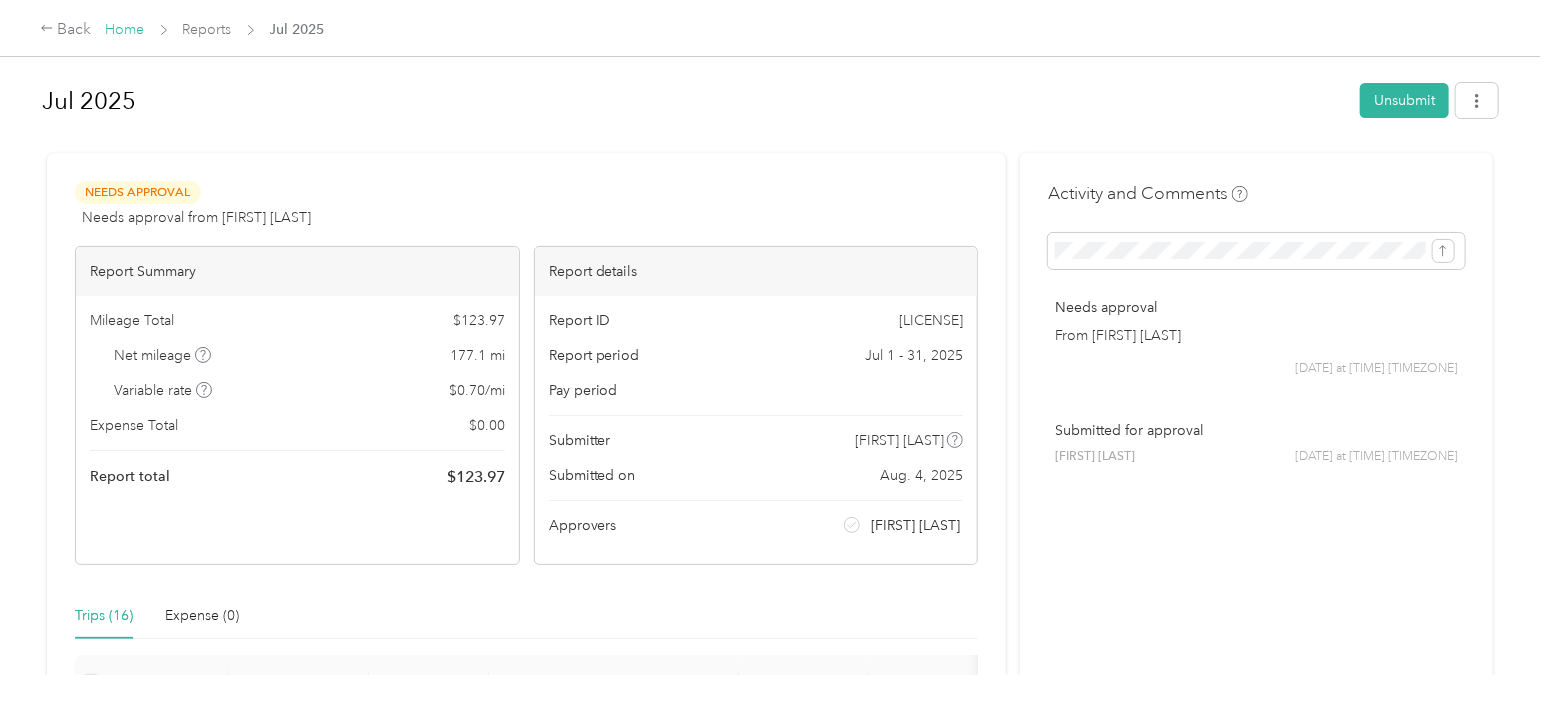 click on "Home" at bounding box center (125, 29) 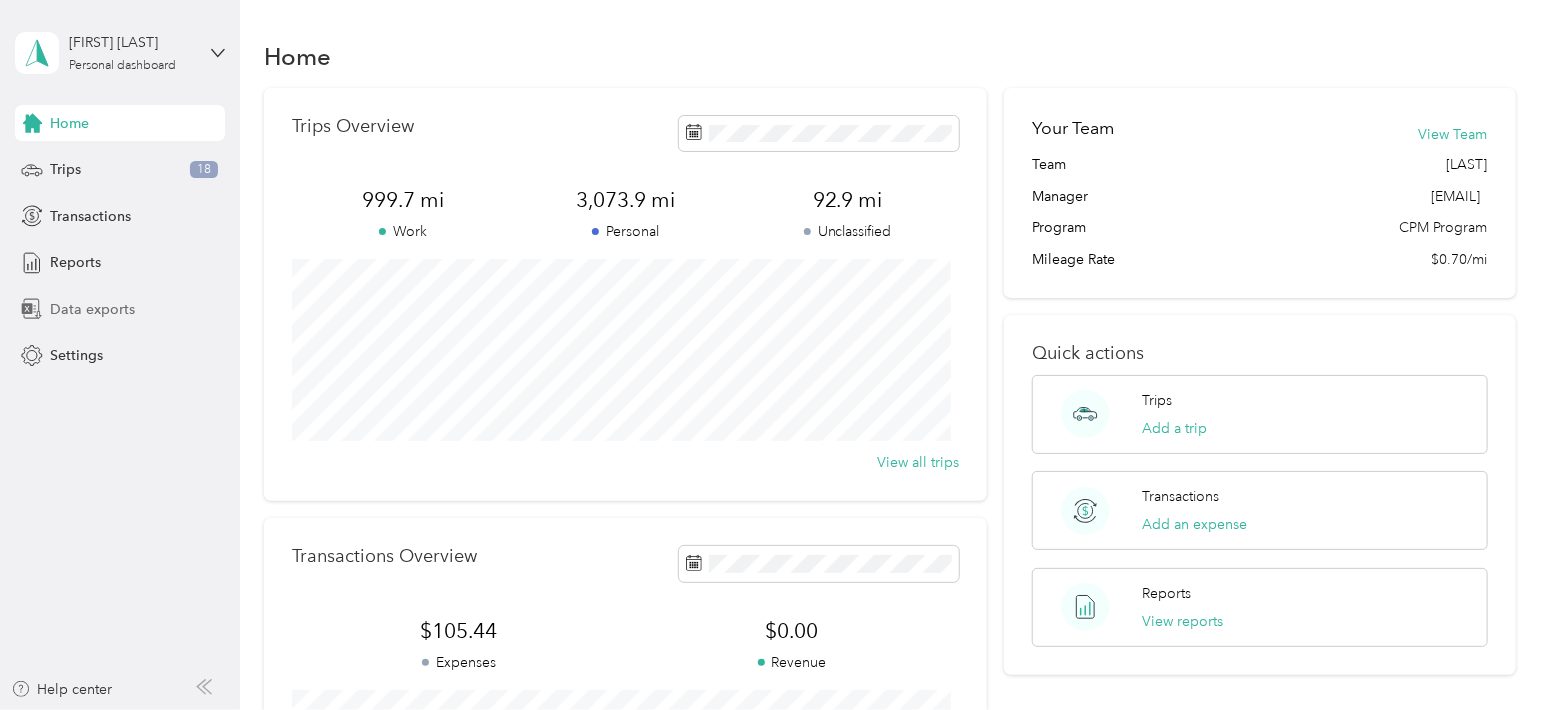 click on "Data exports" at bounding box center [92, 309] 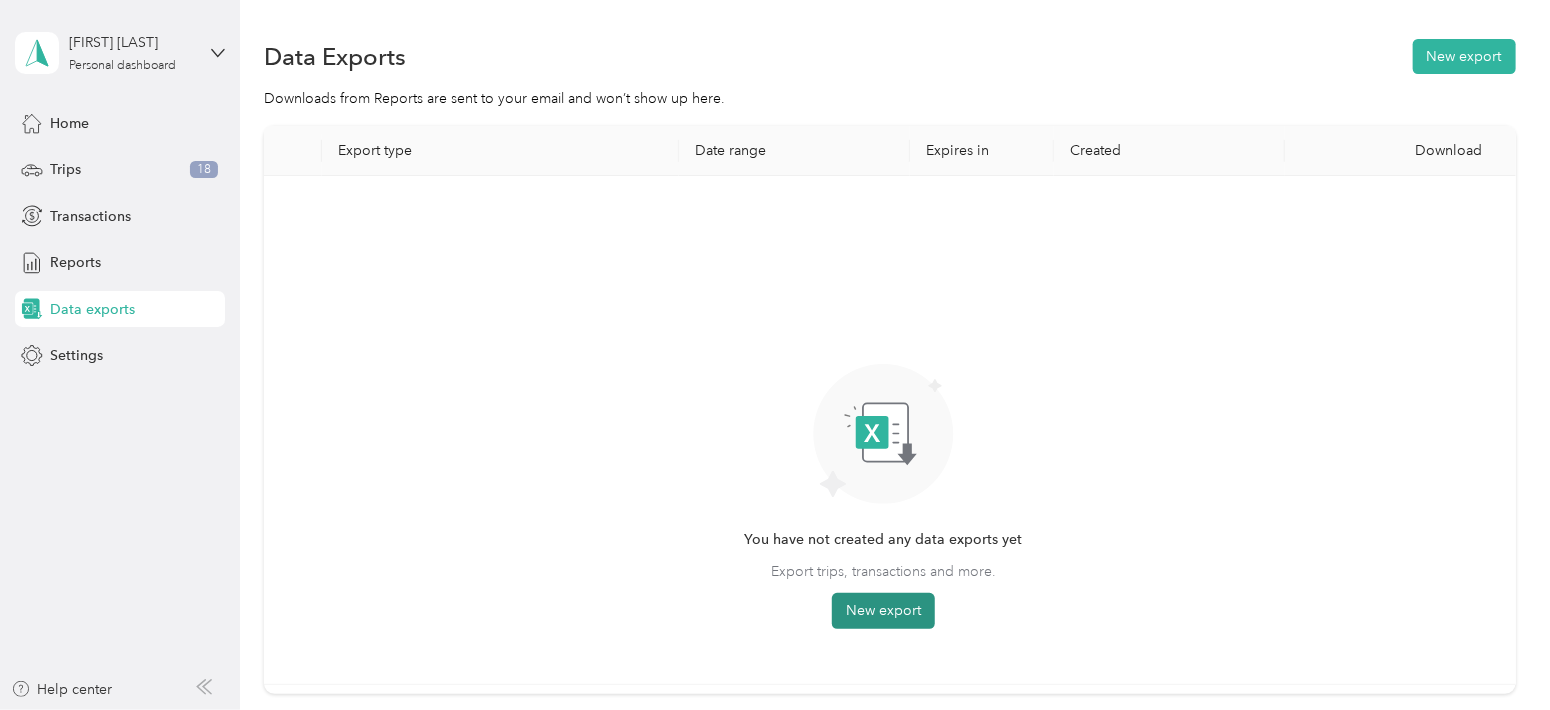 click on "New export" at bounding box center [883, 611] 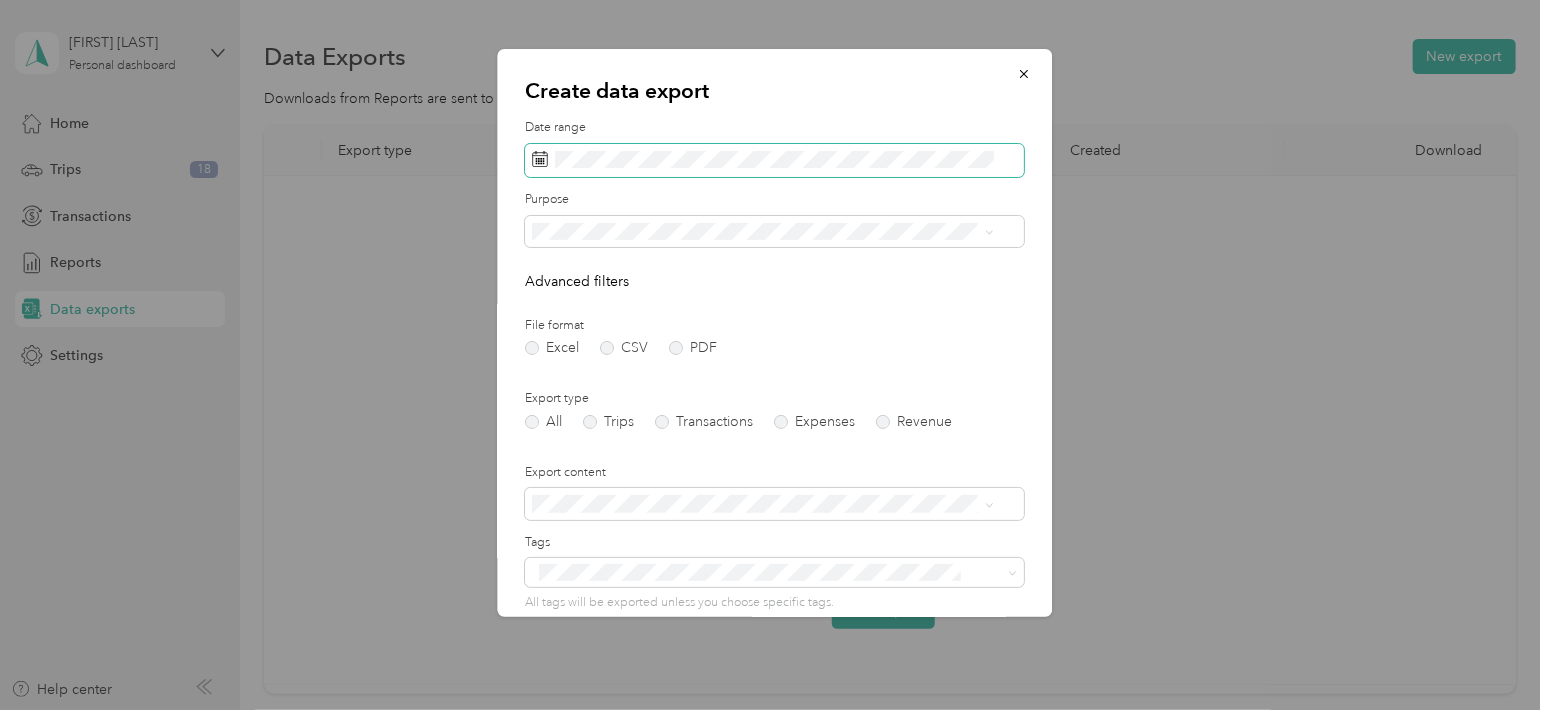 click 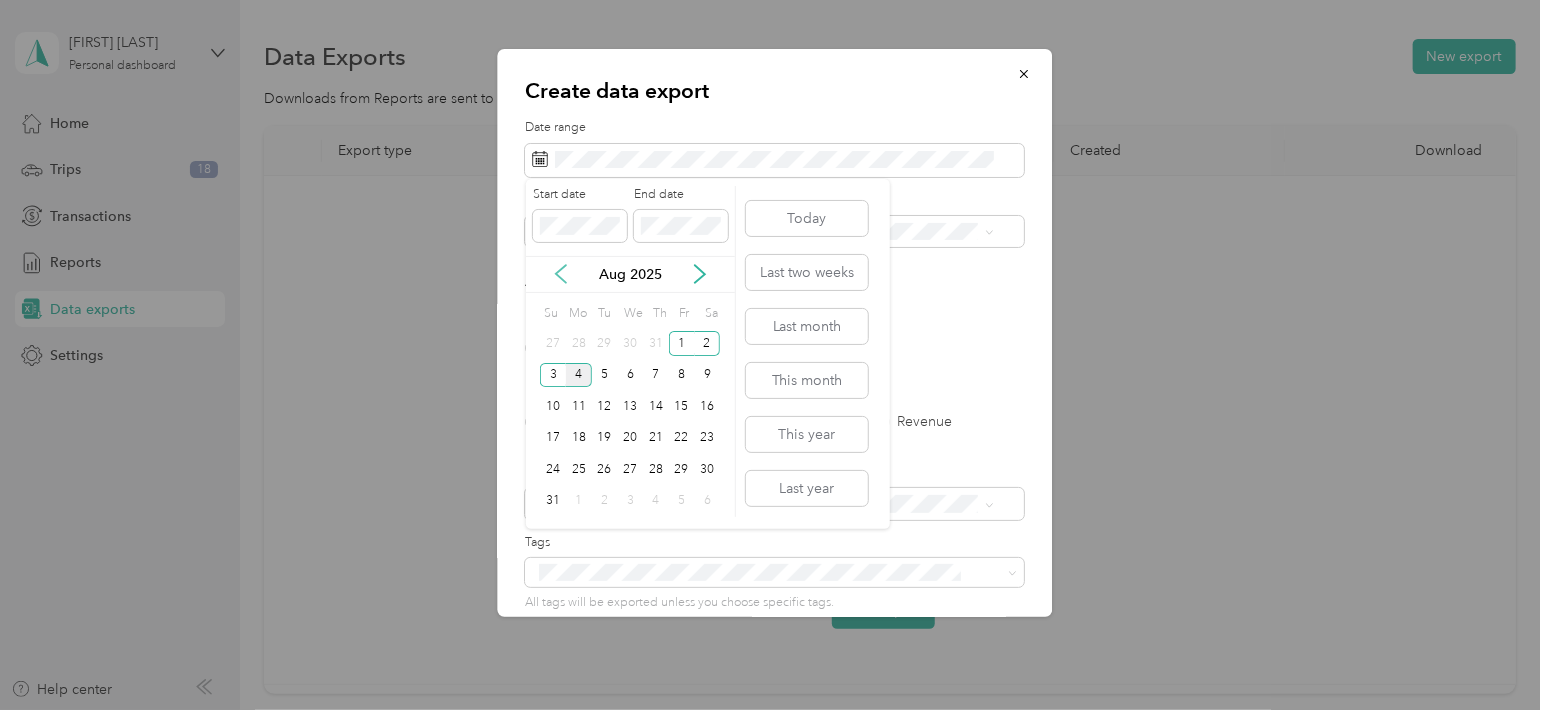 click 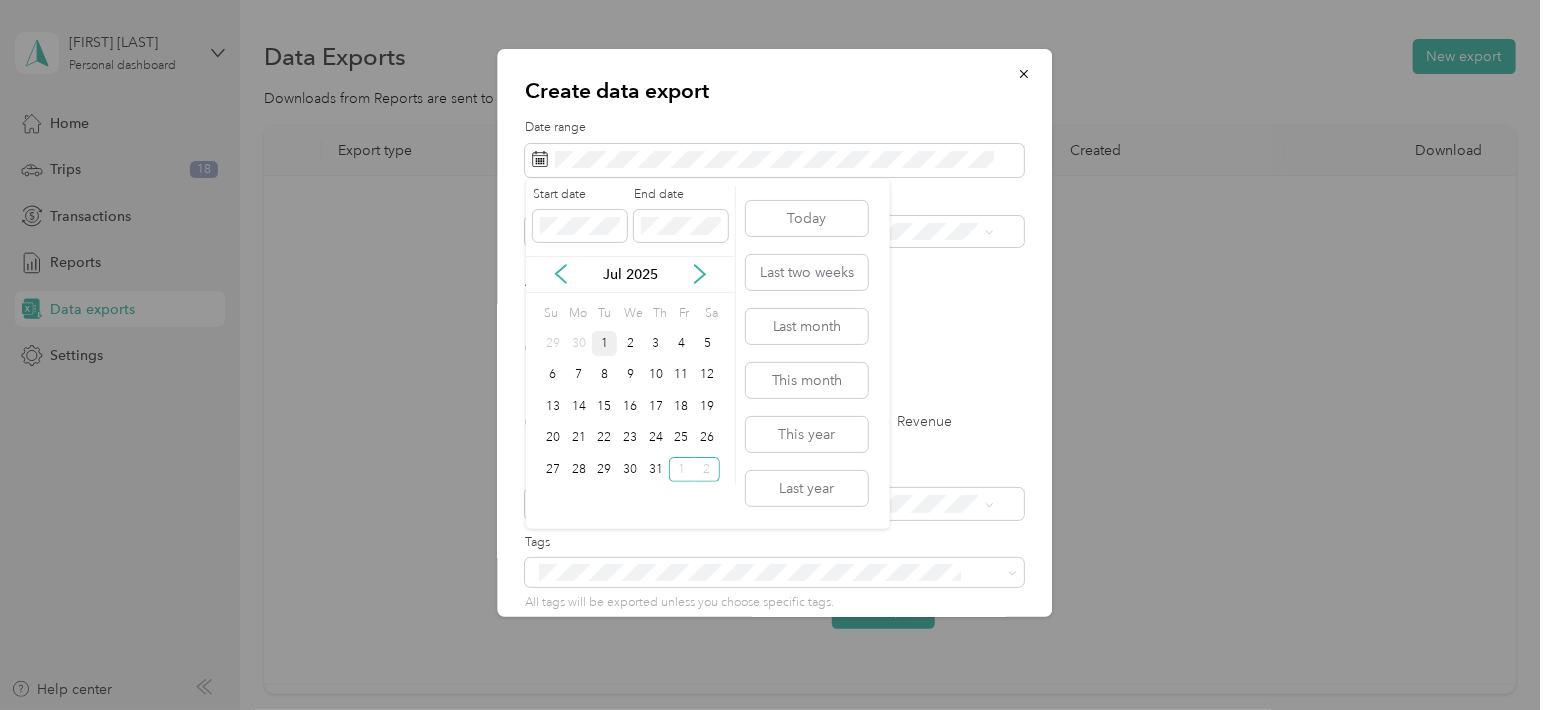 click on "1" at bounding box center [605, 343] 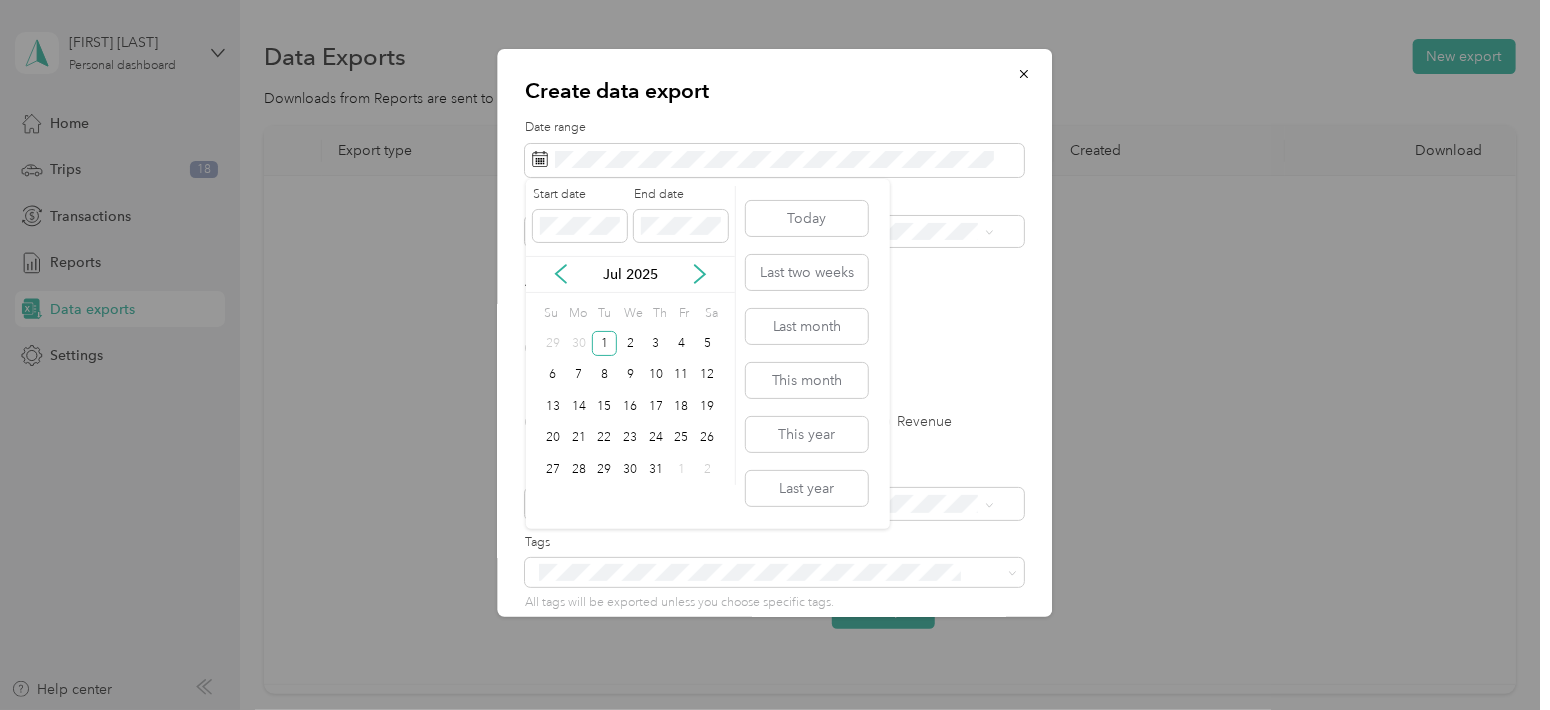 click on "Start date   End date   [MONTH] [YEAR] Su Mo Tu We Th Fr Sa 29 30 1 2 3 4 5 6 7 8 9 10 11 12 13 14 15 16 17 18 19 20 21 22 23 24 25 26 27 28 29 30 31 1 2" at bounding box center (631, 354) 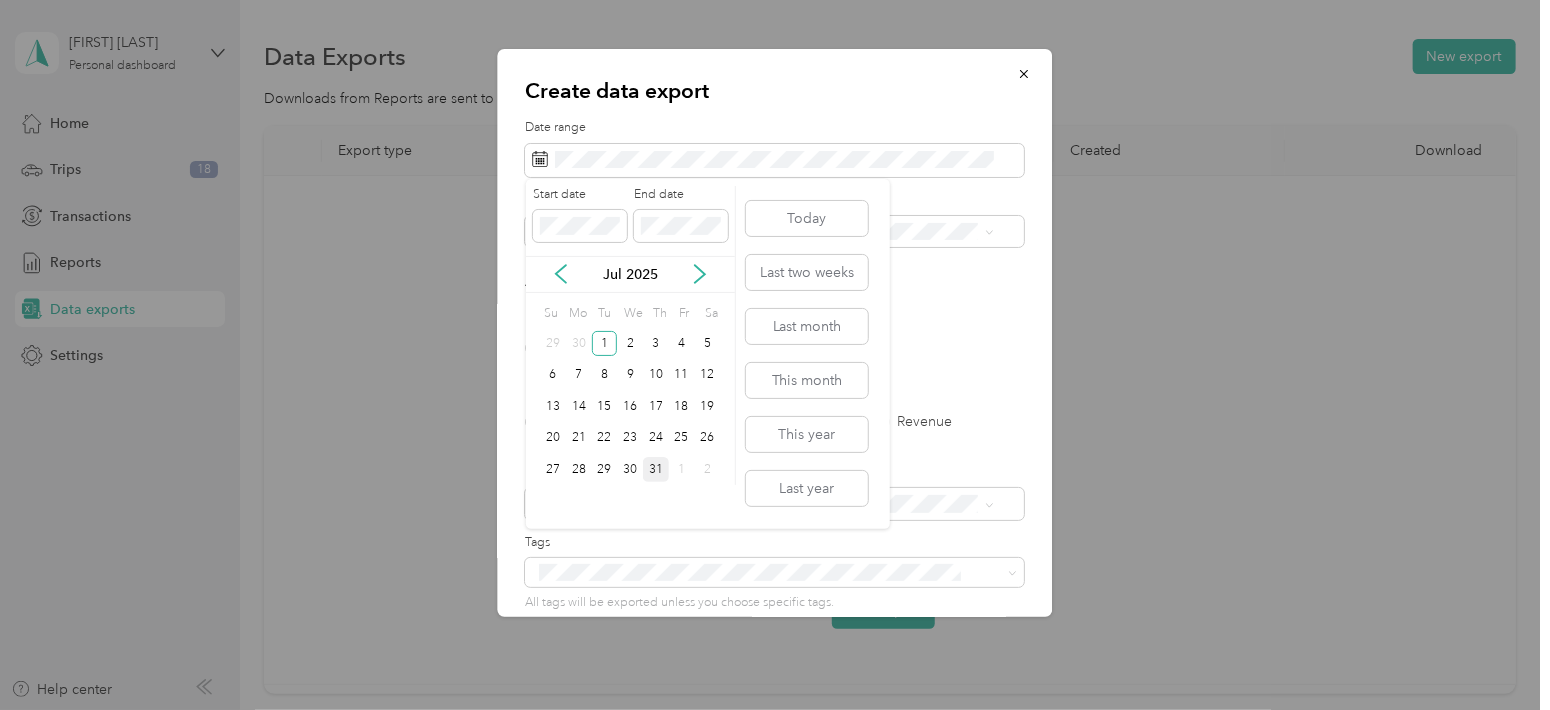 click on "31" at bounding box center [656, 469] 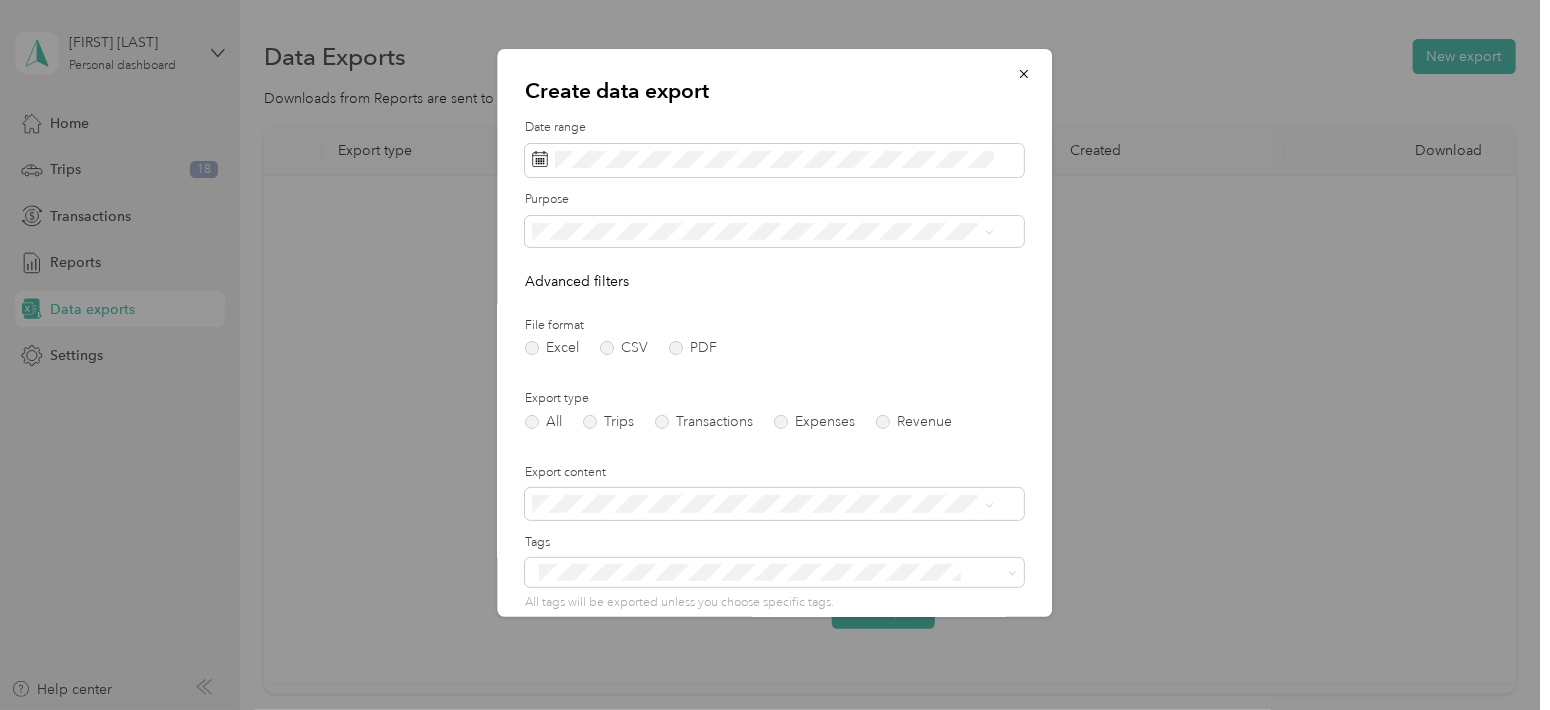click on "Personal" at bounding box center [566, 327] 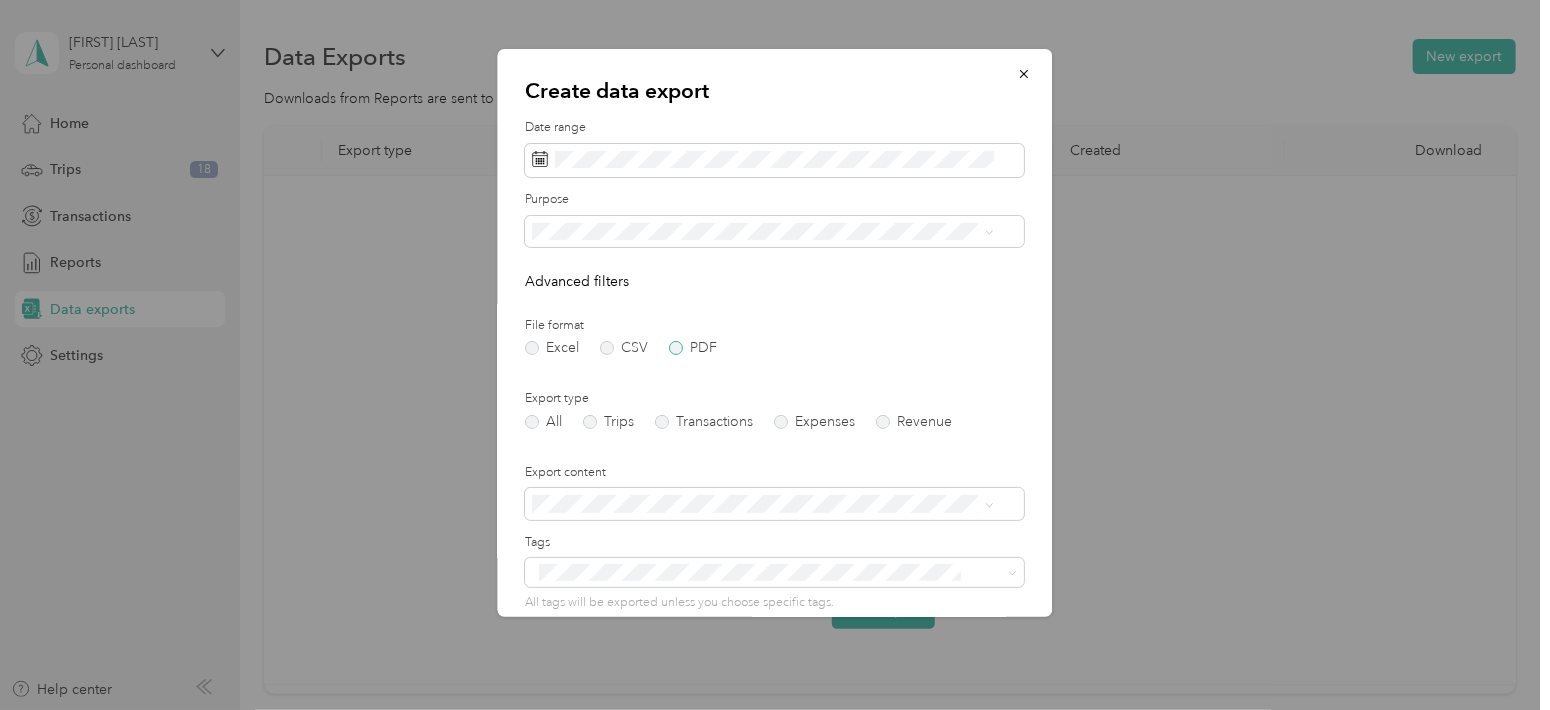 click on "PDF" at bounding box center (693, 348) 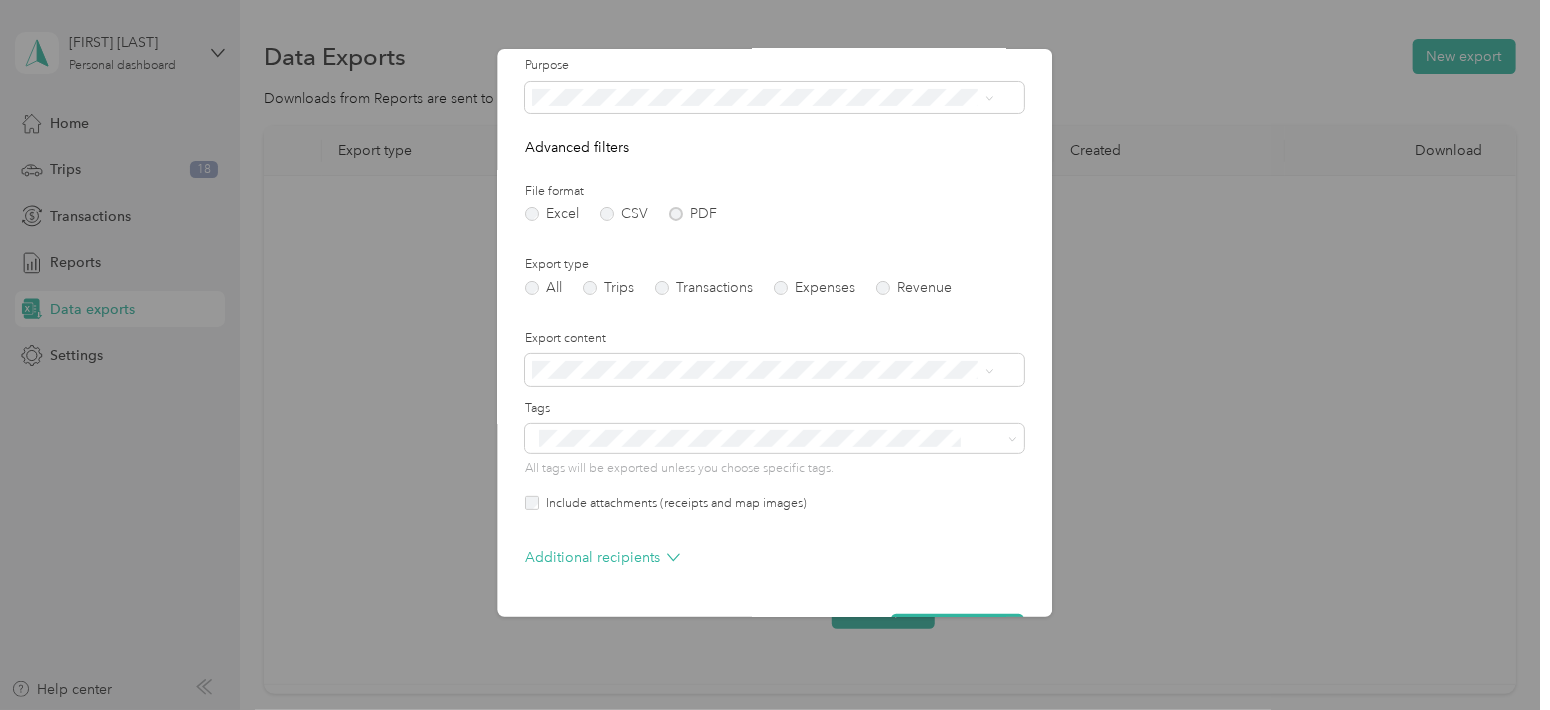 scroll, scrollTop: 193, scrollLeft: 0, axis: vertical 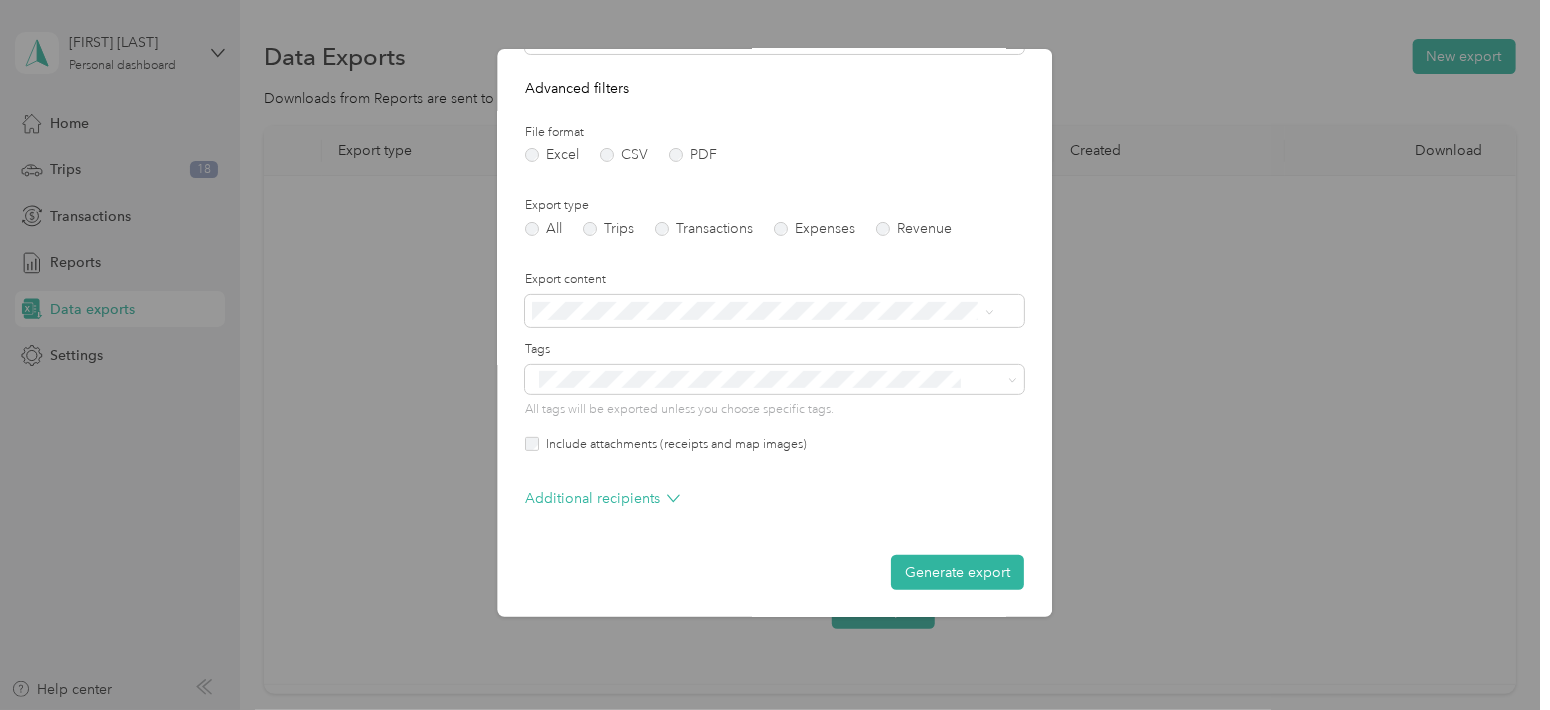 click on "Additional recipients" at bounding box center [775, 504] 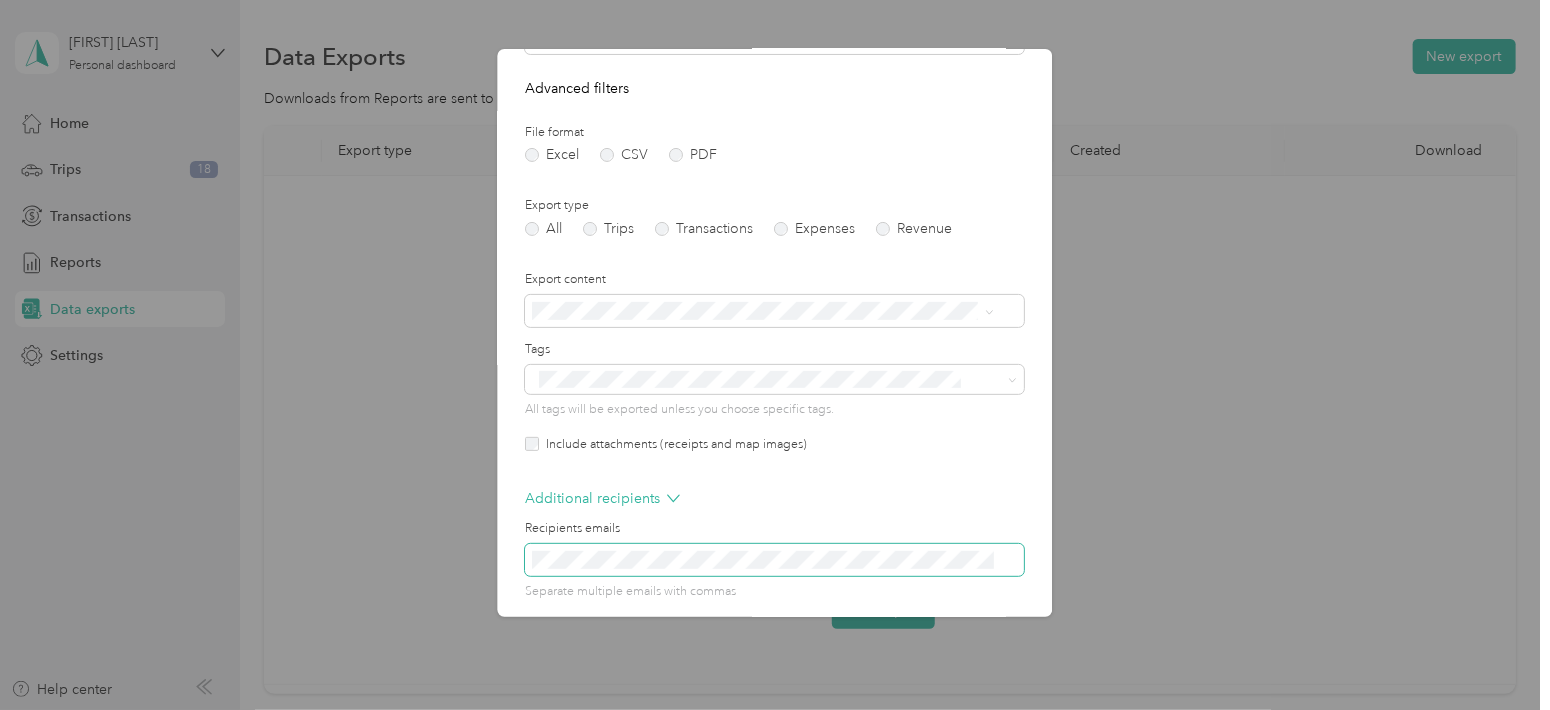 scroll, scrollTop: 273, scrollLeft: 0, axis: vertical 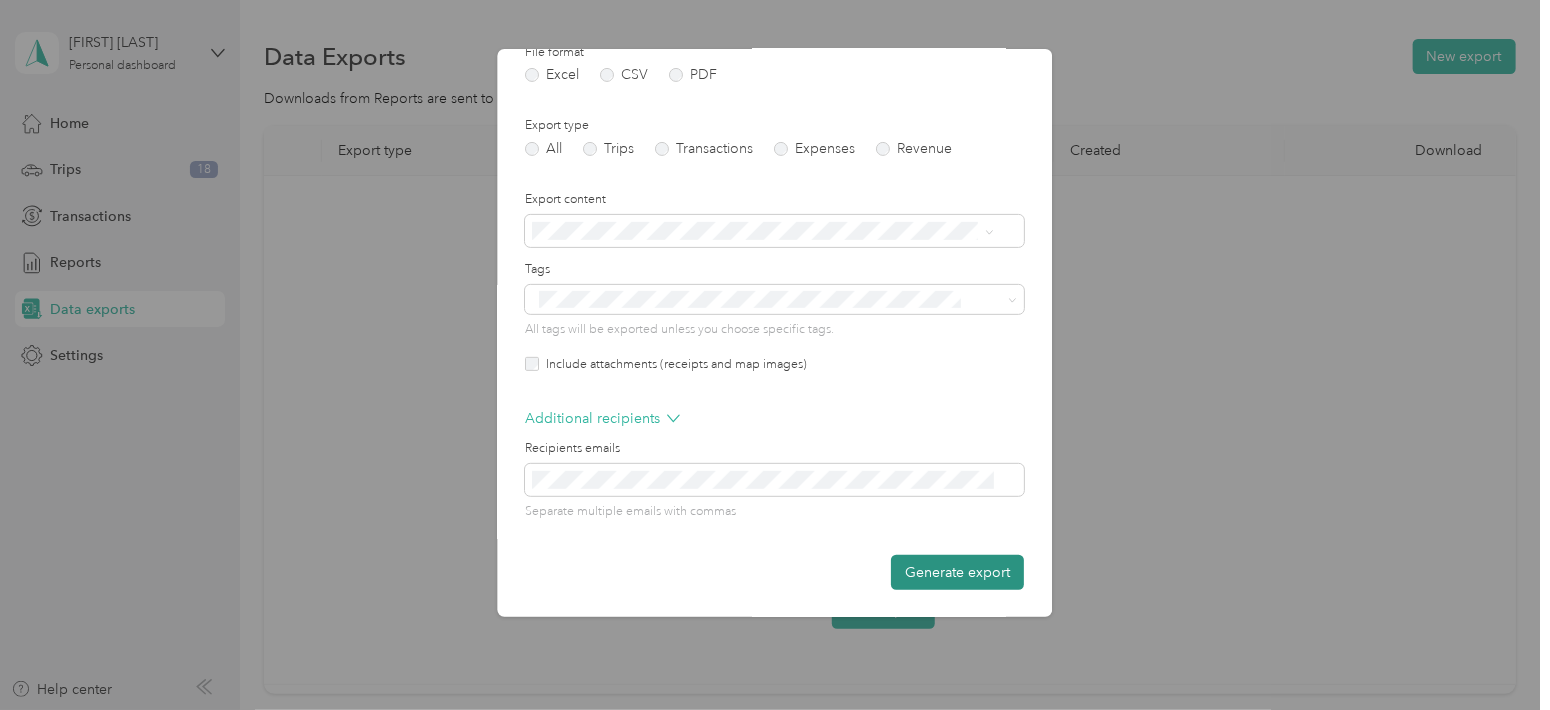 click on "Generate export" at bounding box center [958, 572] 